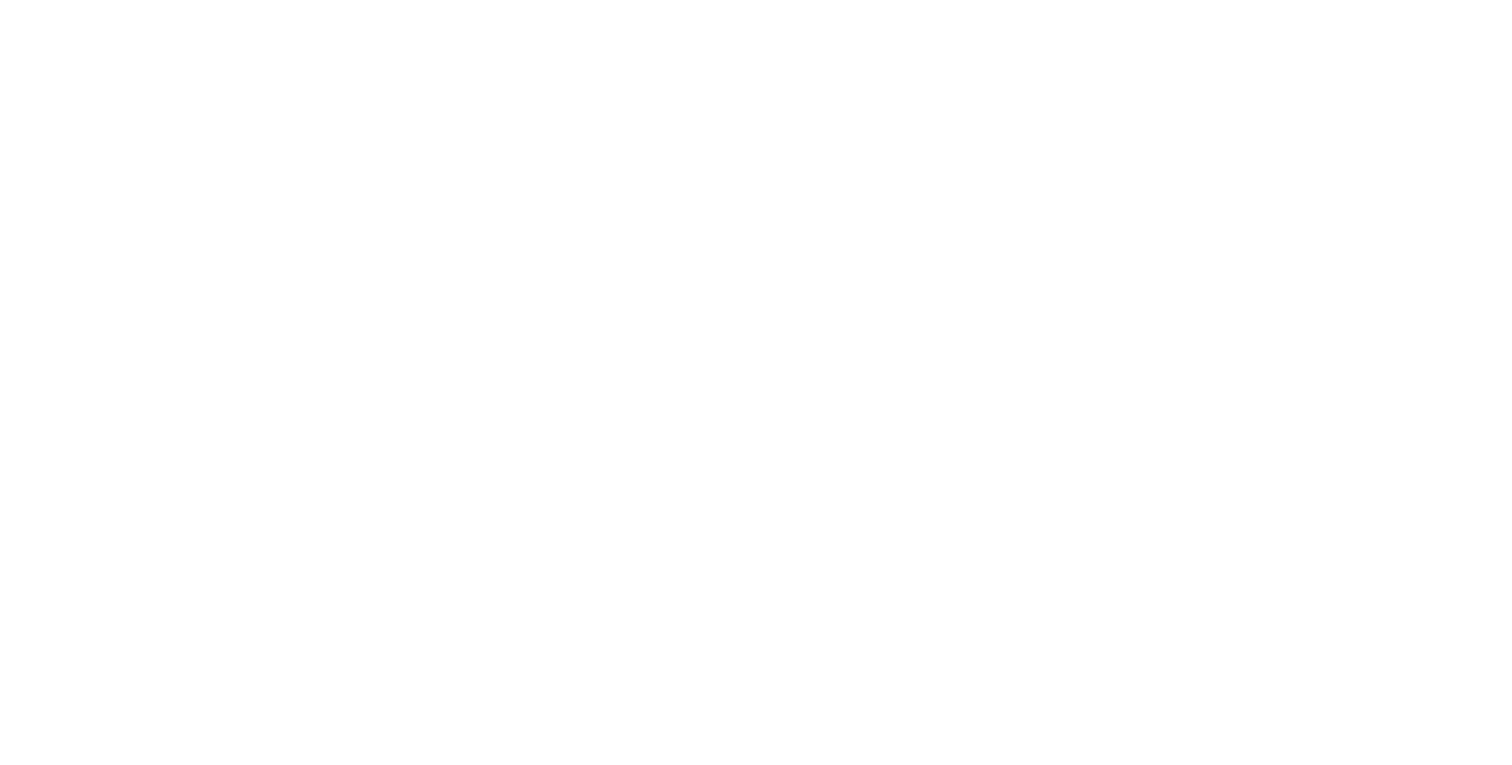 scroll, scrollTop: 0, scrollLeft: 0, axis: both 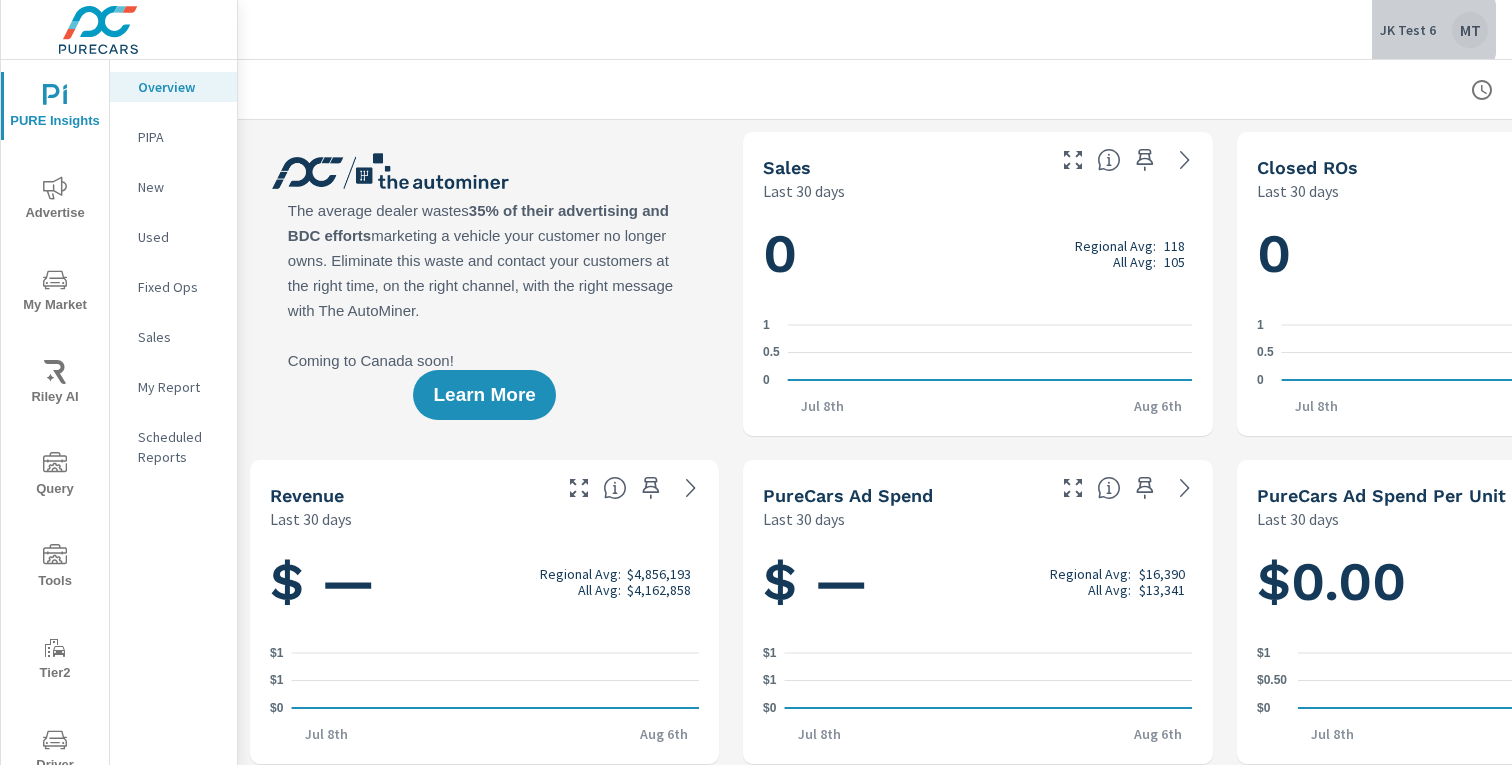 click on "JK Test 6" at bounding box center (1408, 30) 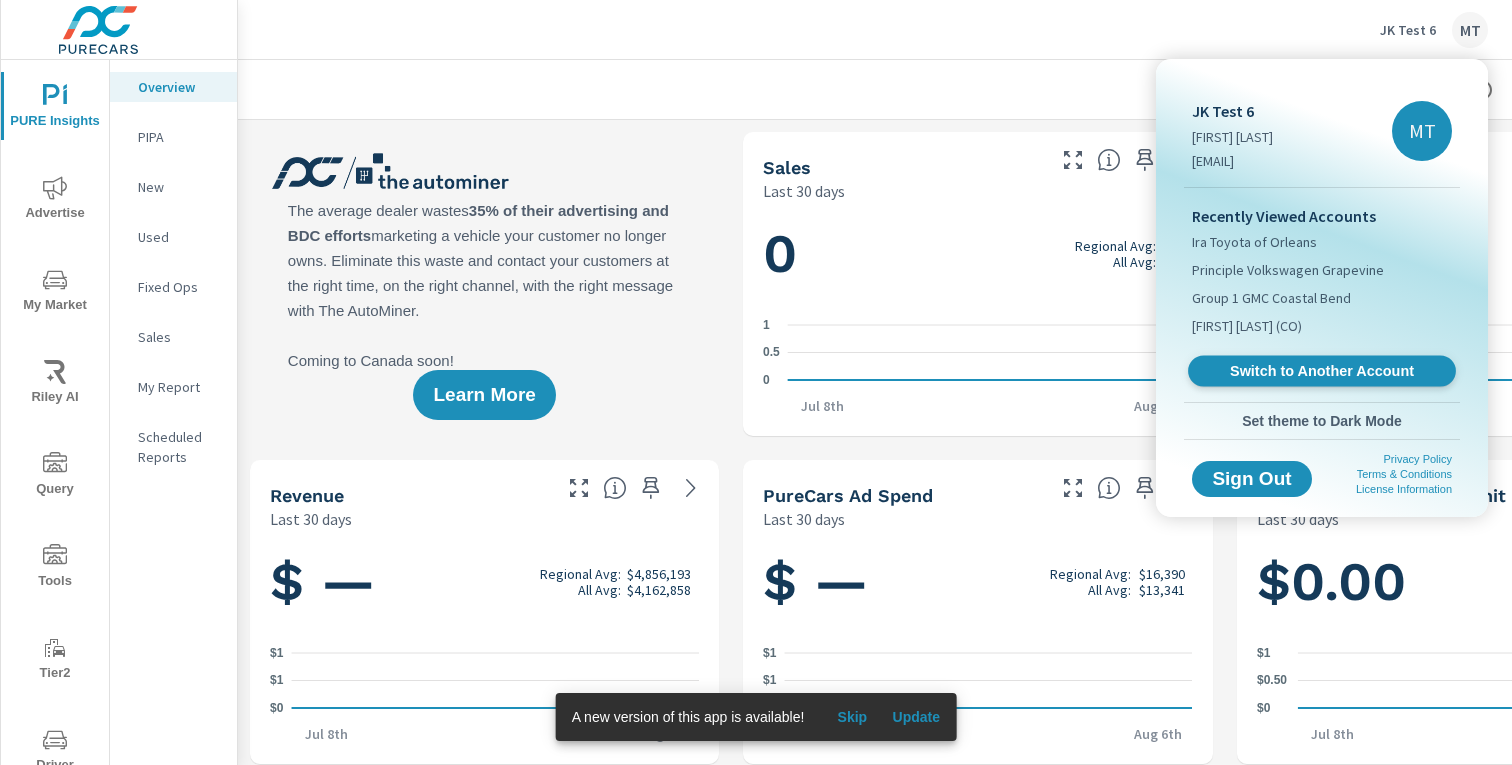 click on "Switch to Another Account" at bounding box center (1321, 371) 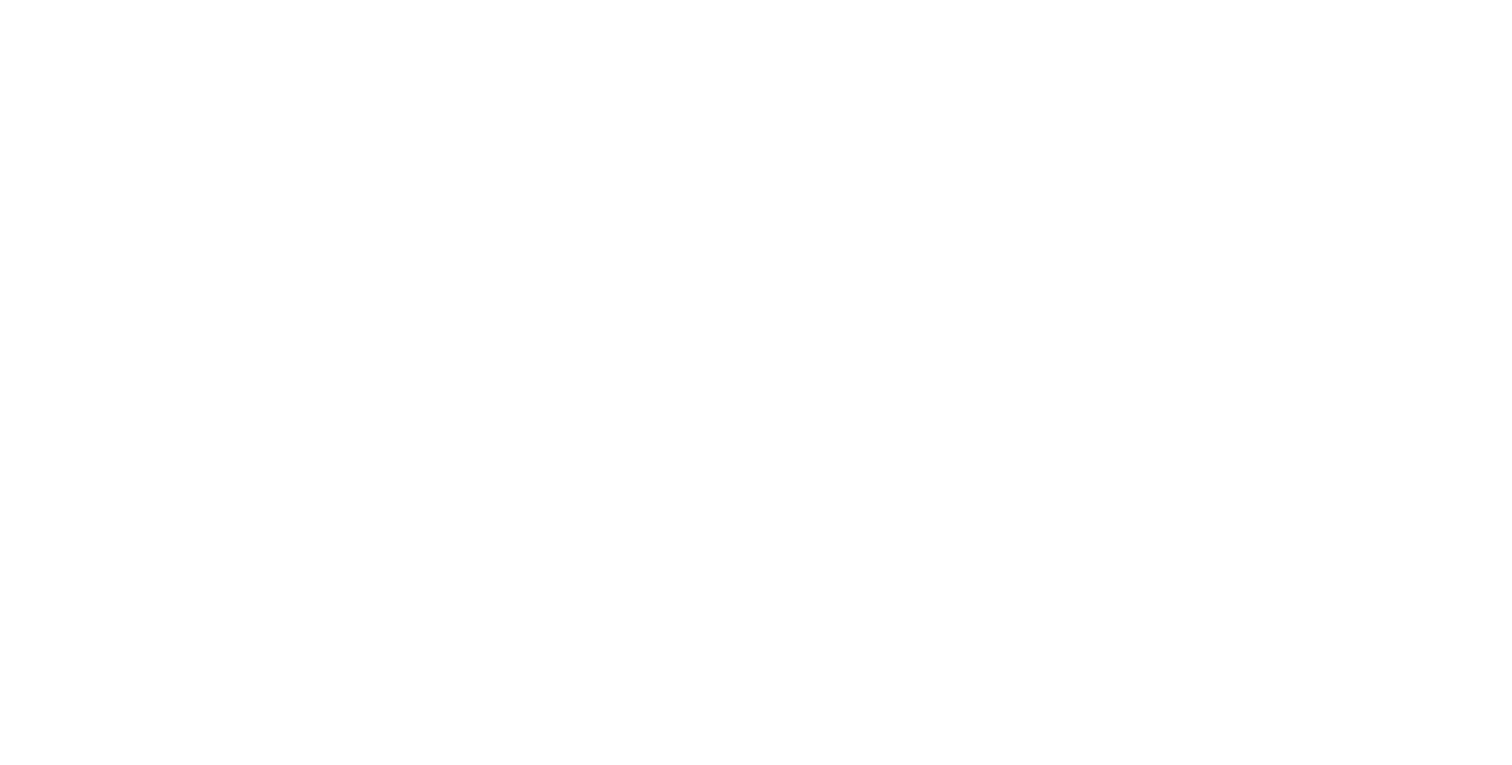 scroll, scrollTop: 0, scrollLeft: 0, axis: both 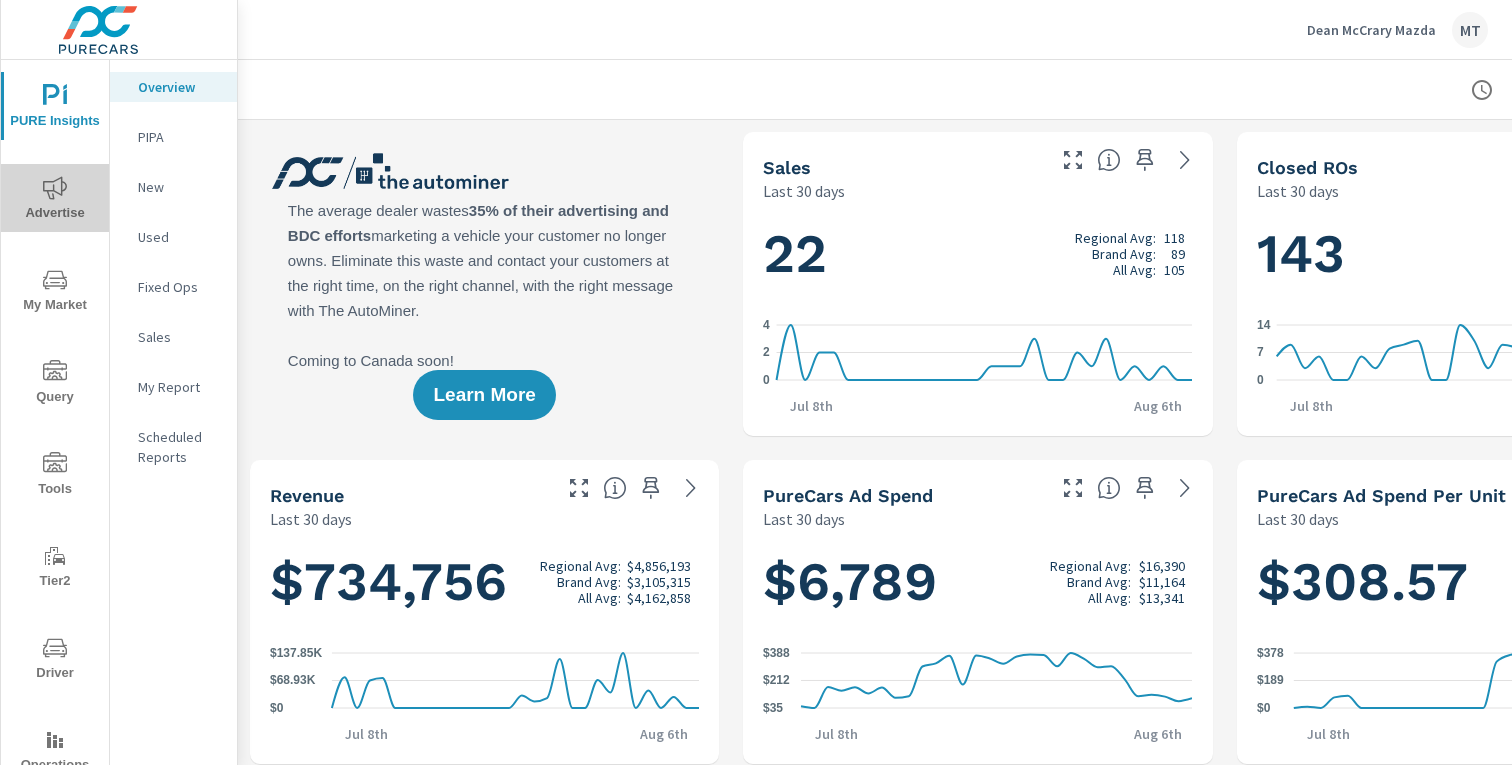 click 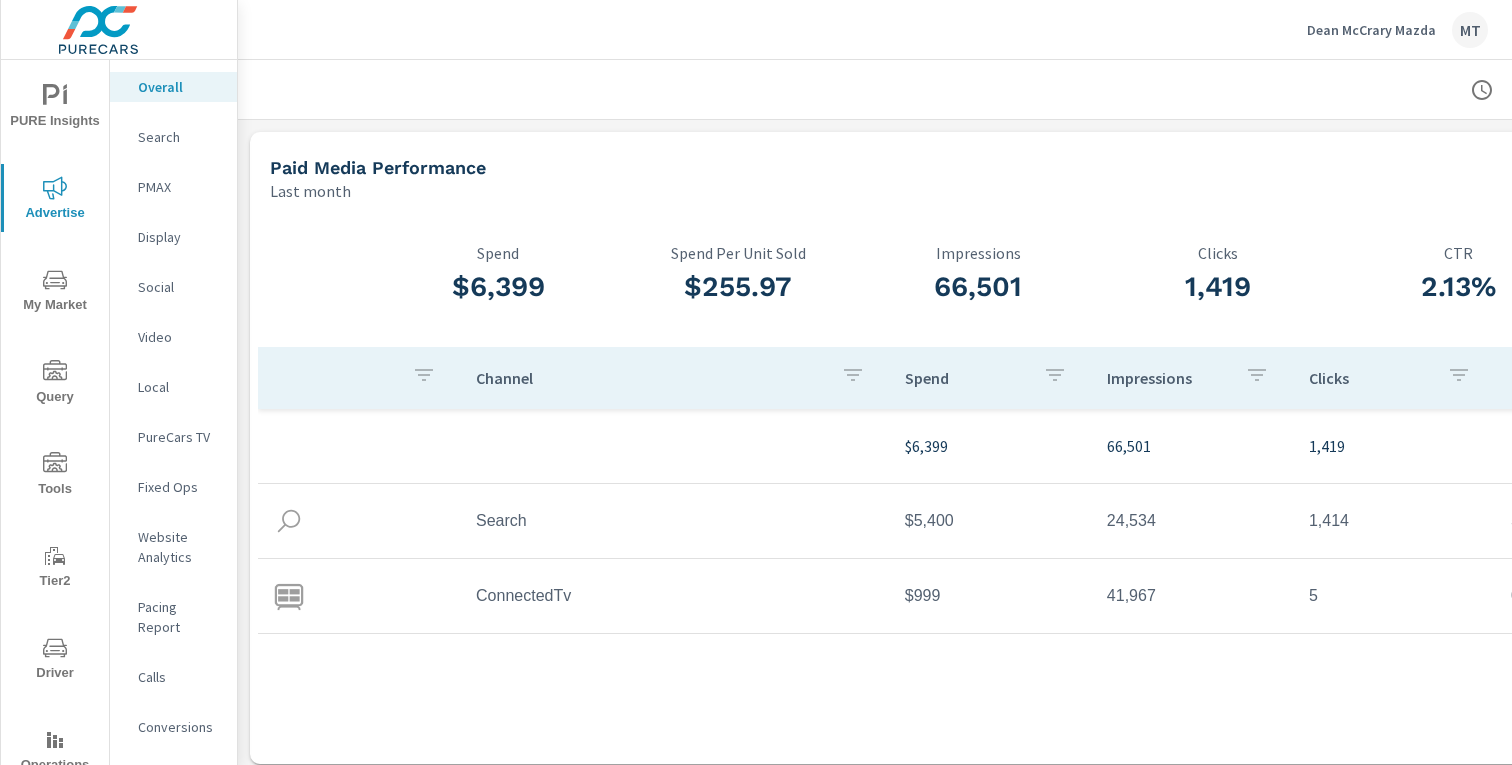click on "Website Analytics" at bounding box center (179, 547) 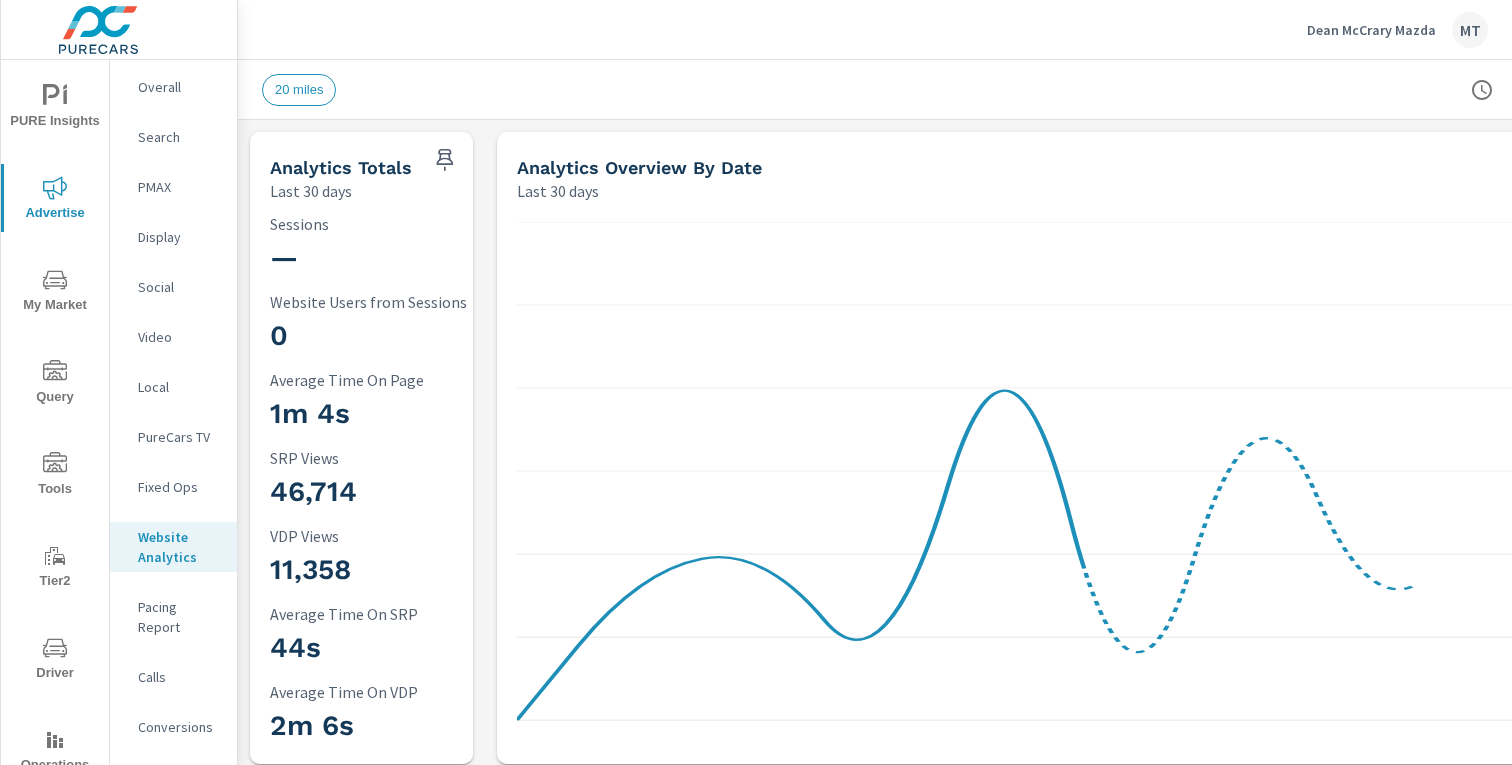 click on "My Market" at bounding box center (55, 292) 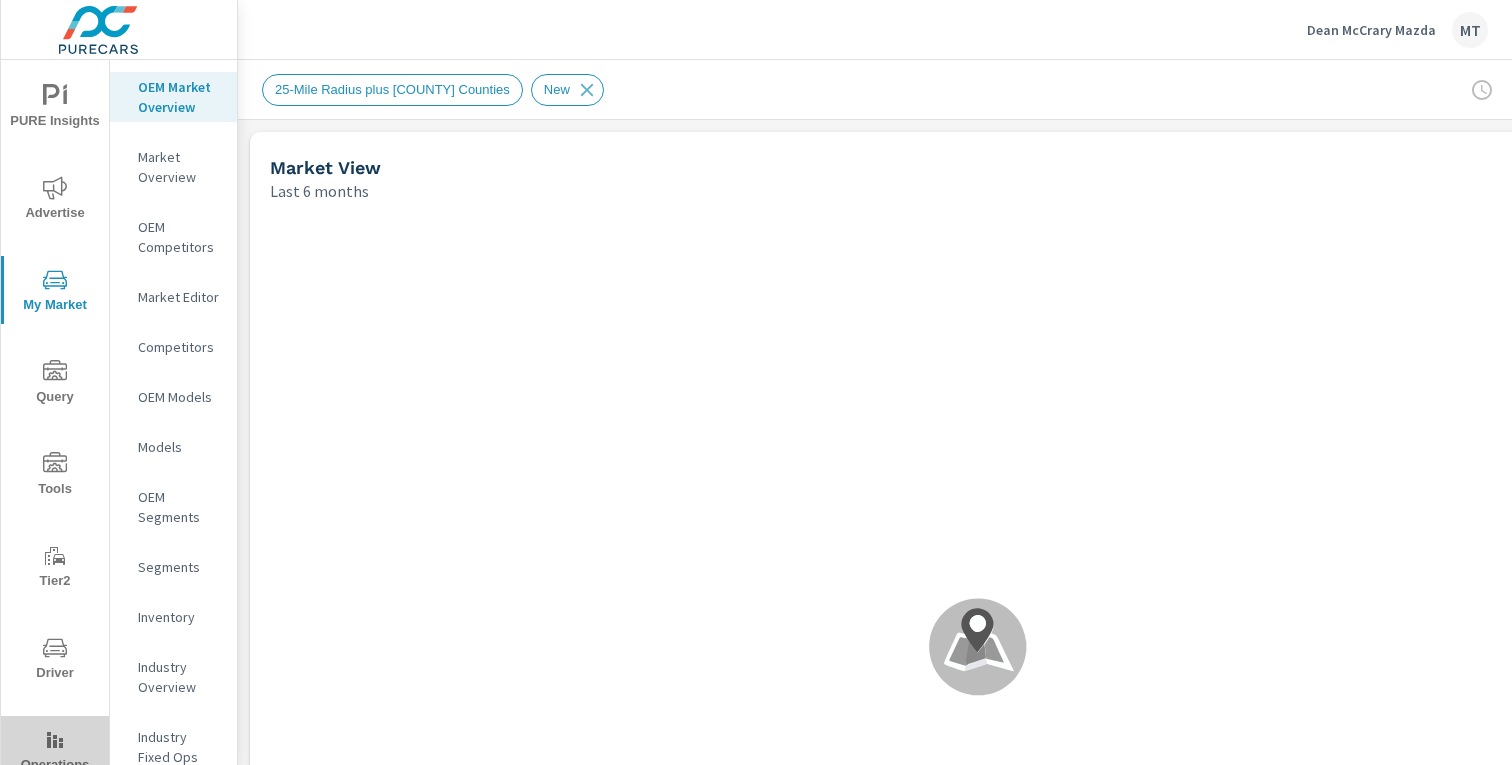 click 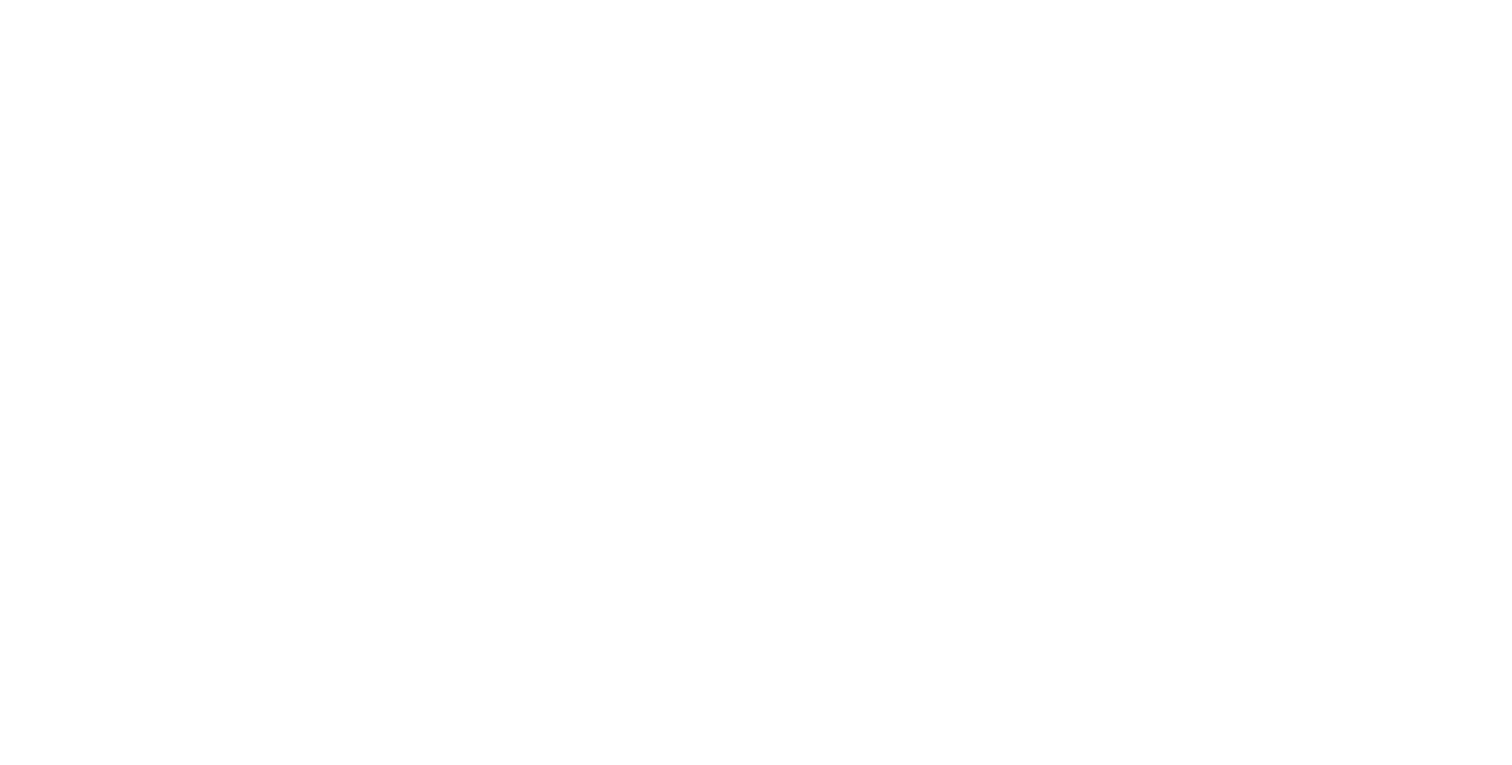 scroll, scrollTop: 0, scrollLeft: 0, axis: both 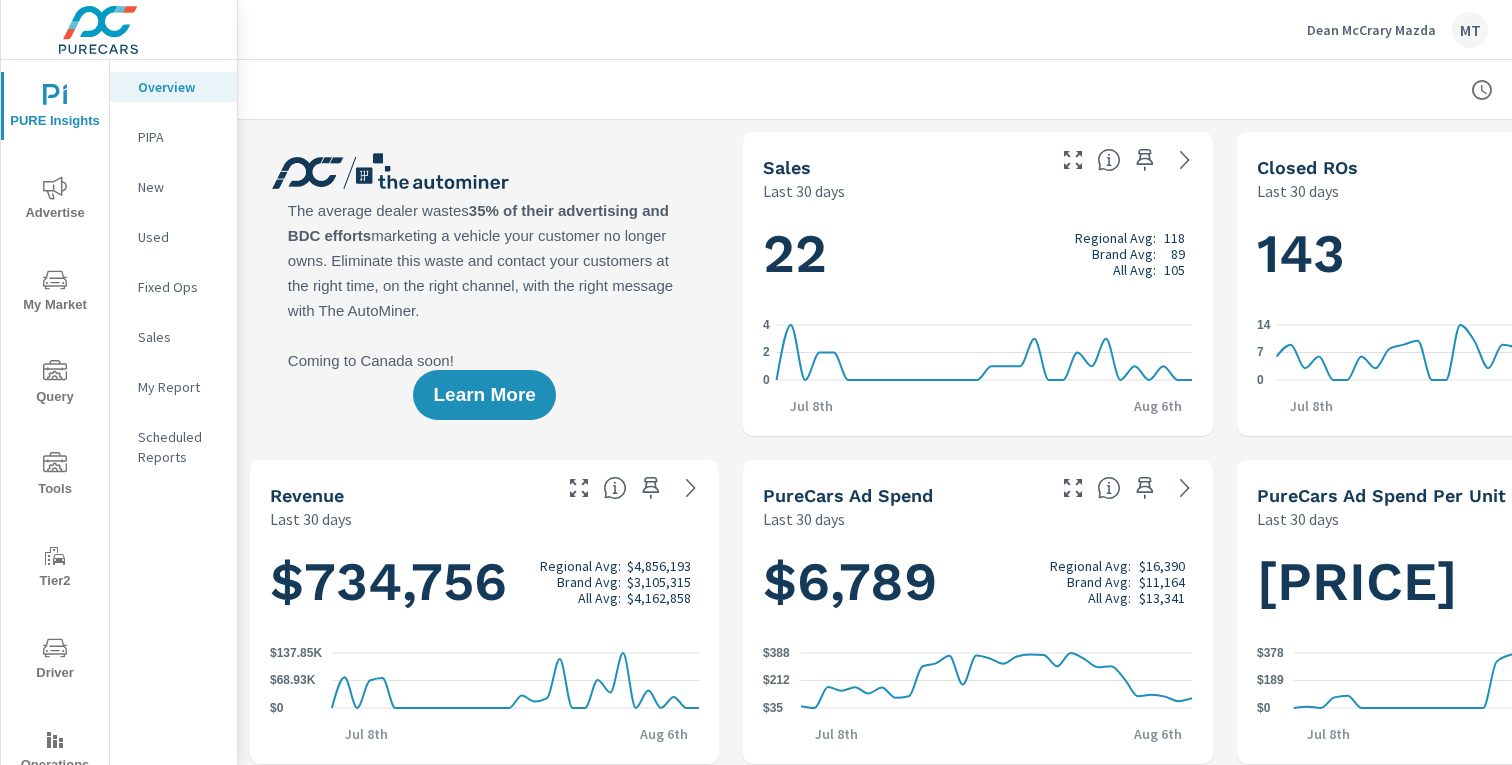 click on "Advertise" at bounding box center (55, 200) 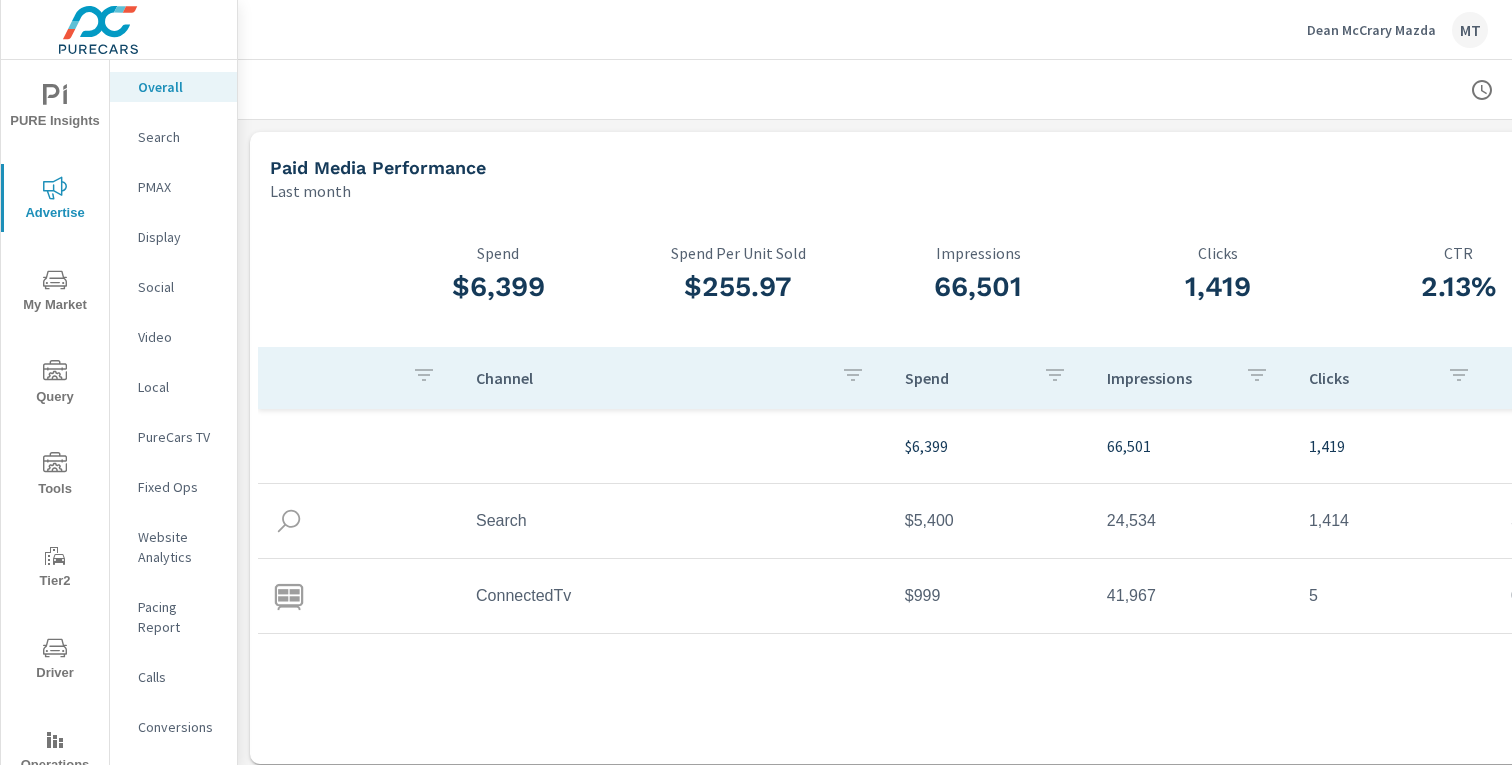 click on "Website Analytics" at bounding box center [173, 547] 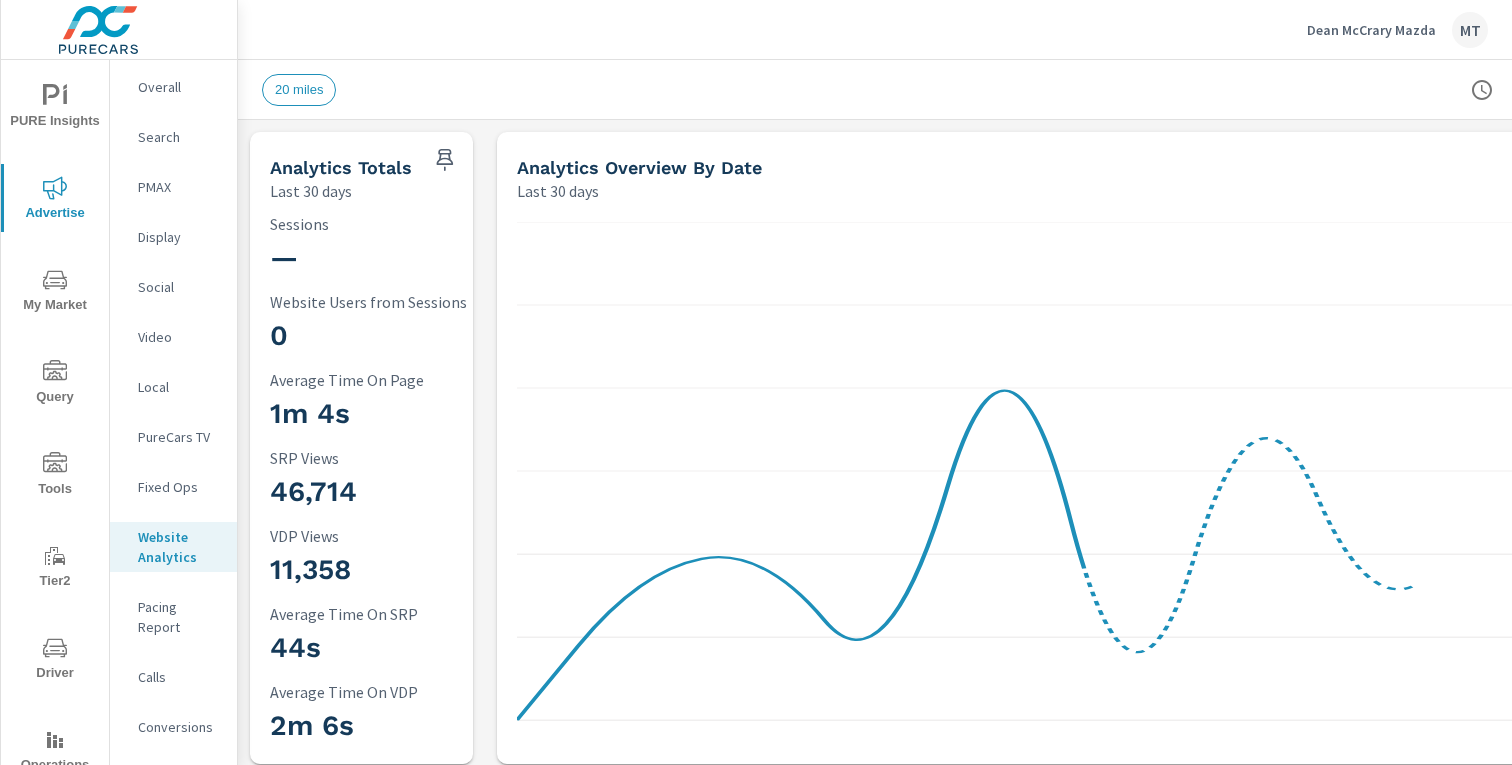 scroll, scrollTop: 1, scrollLeft: 0, axis: vertical 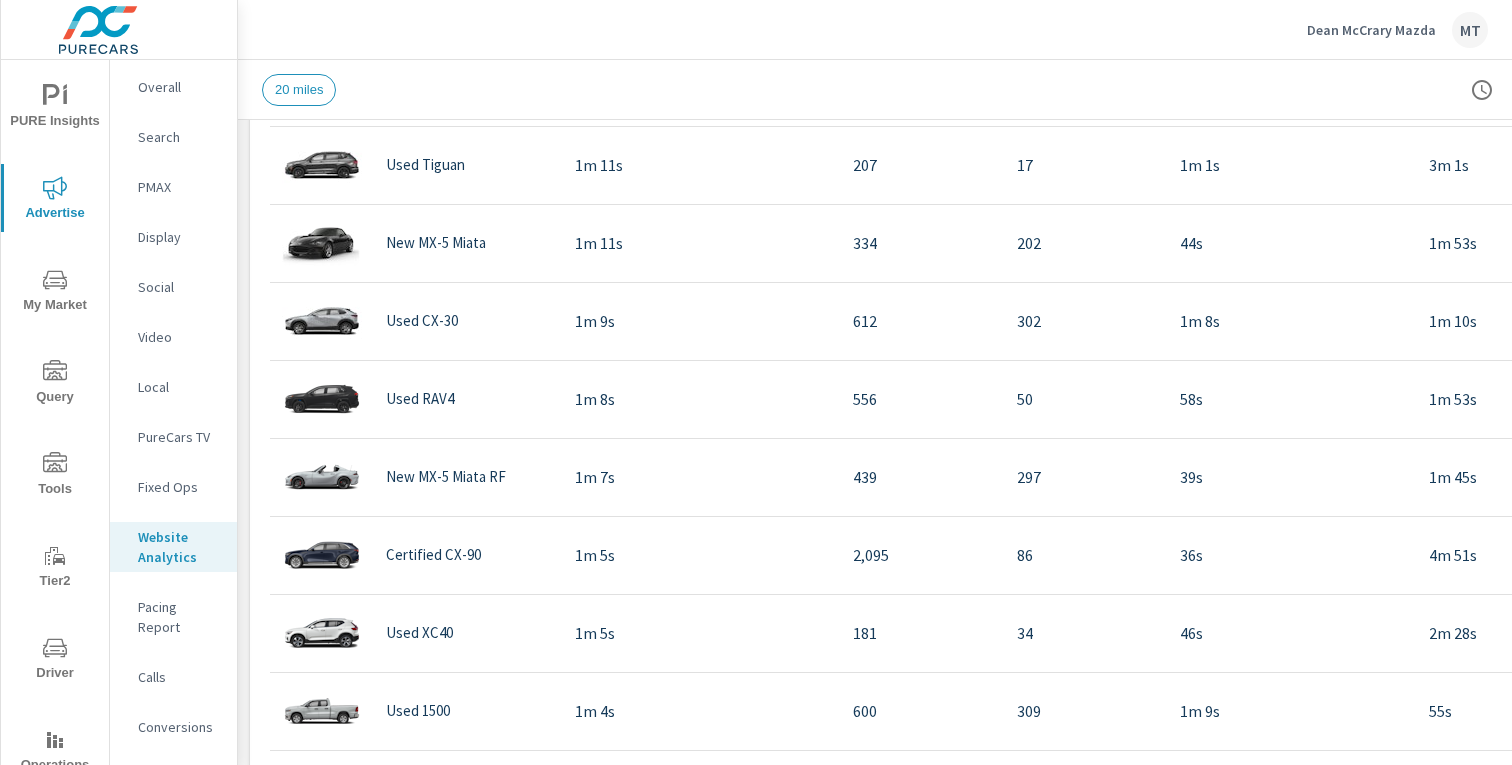 click on "Tools" at bounding box center [55, 476] 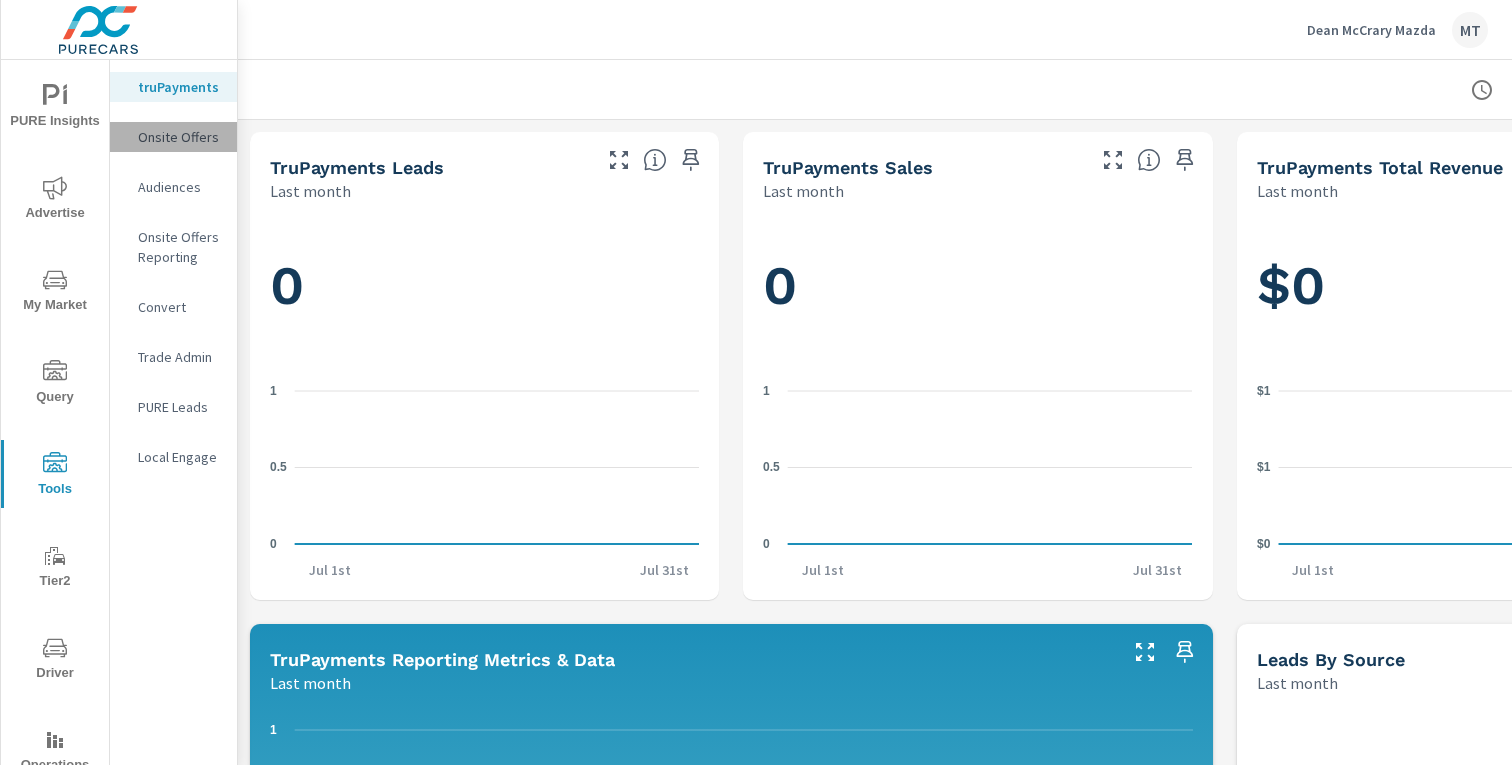 click on "Onsite Offers" at bounding box center [179, 137] 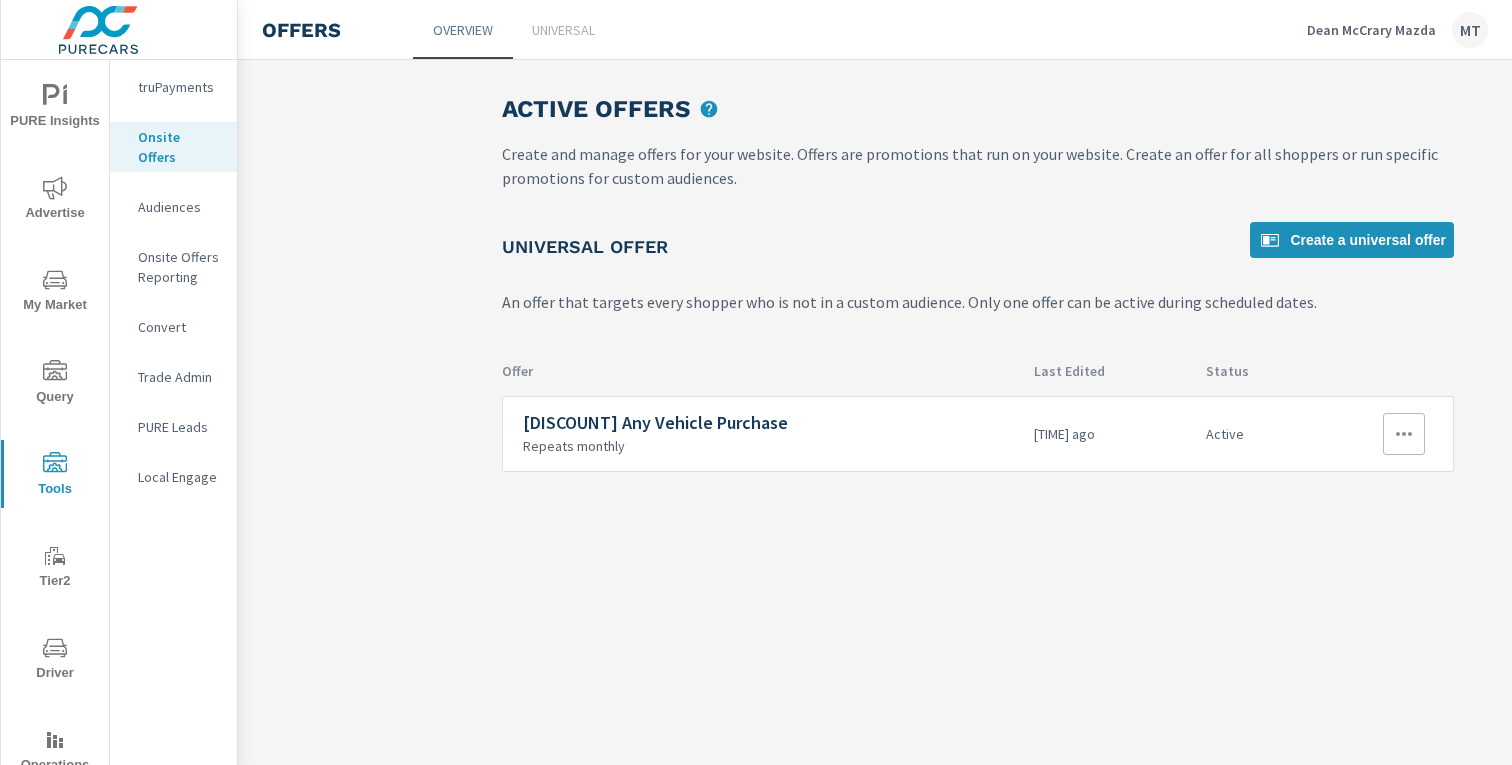click on "Repeats monthly" at bounding box center [770, 446] 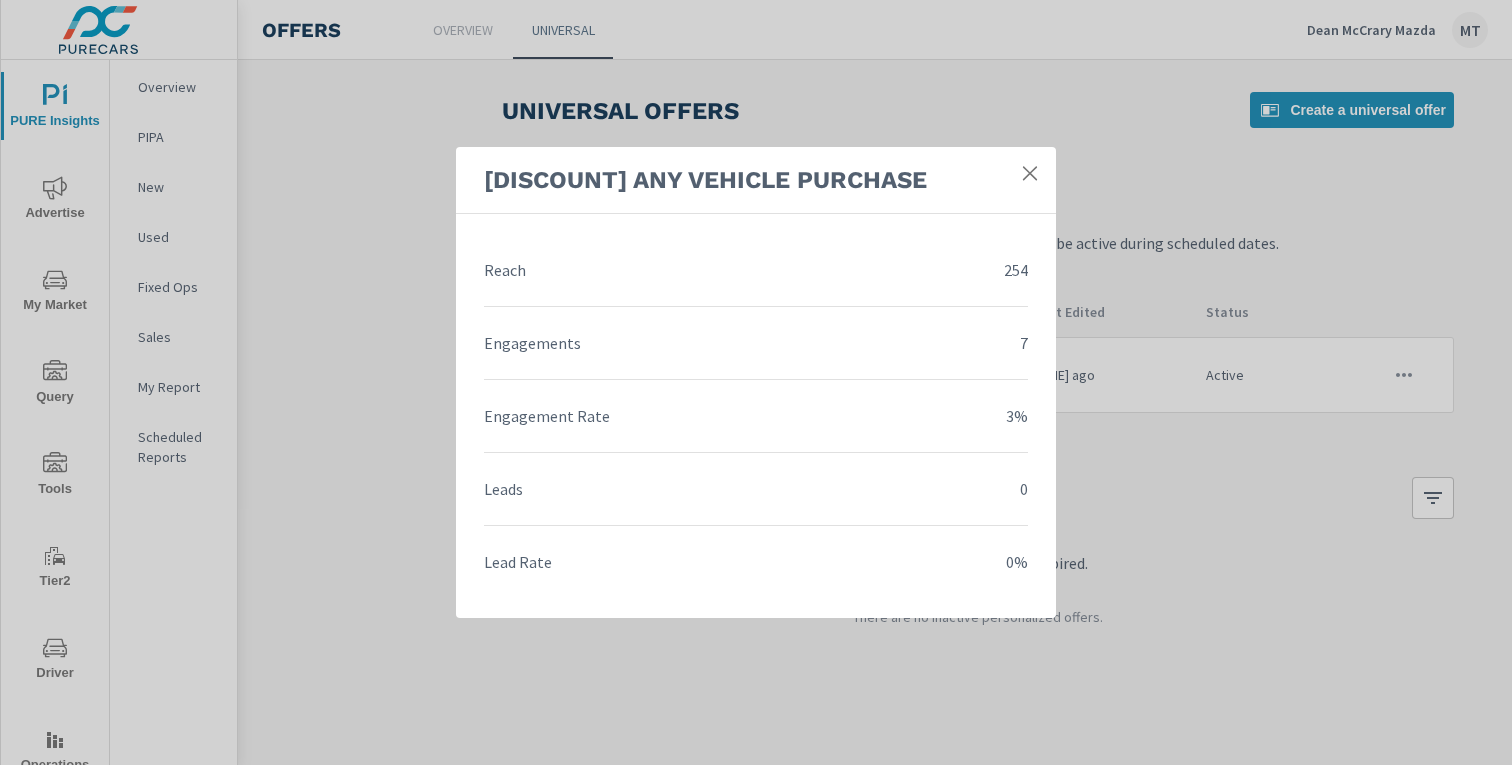 click 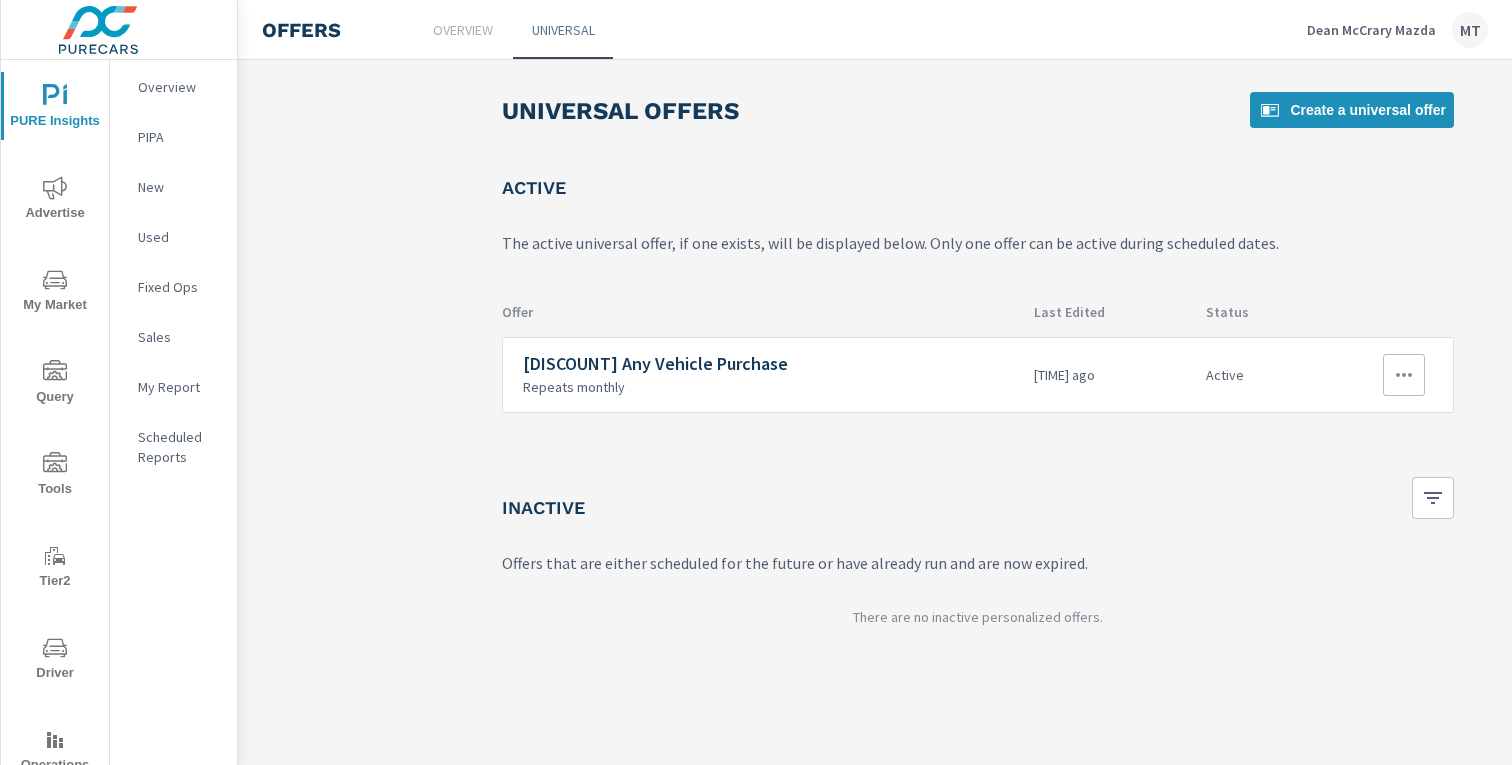 click 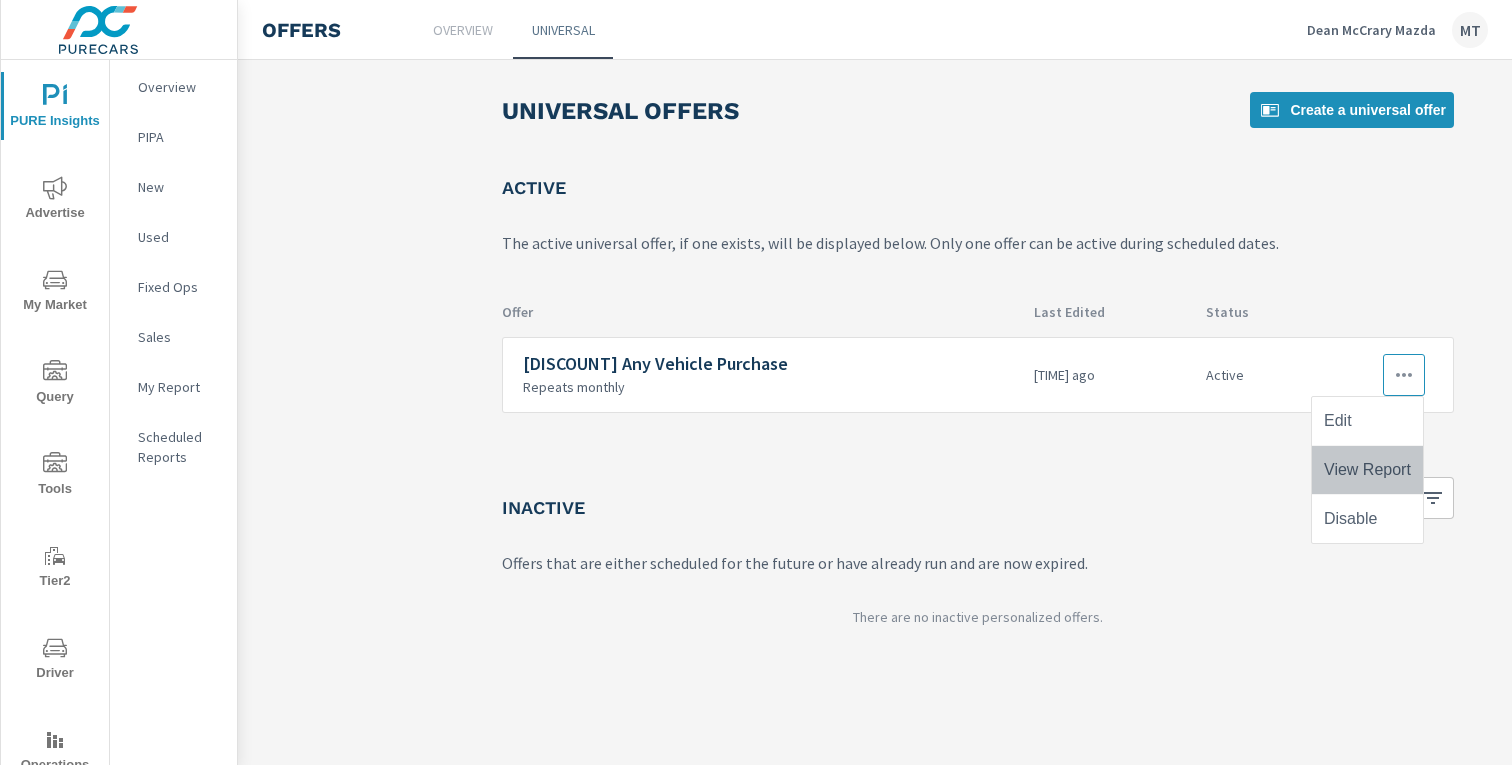 click on "View Report" at bounding box center [1367, 470] 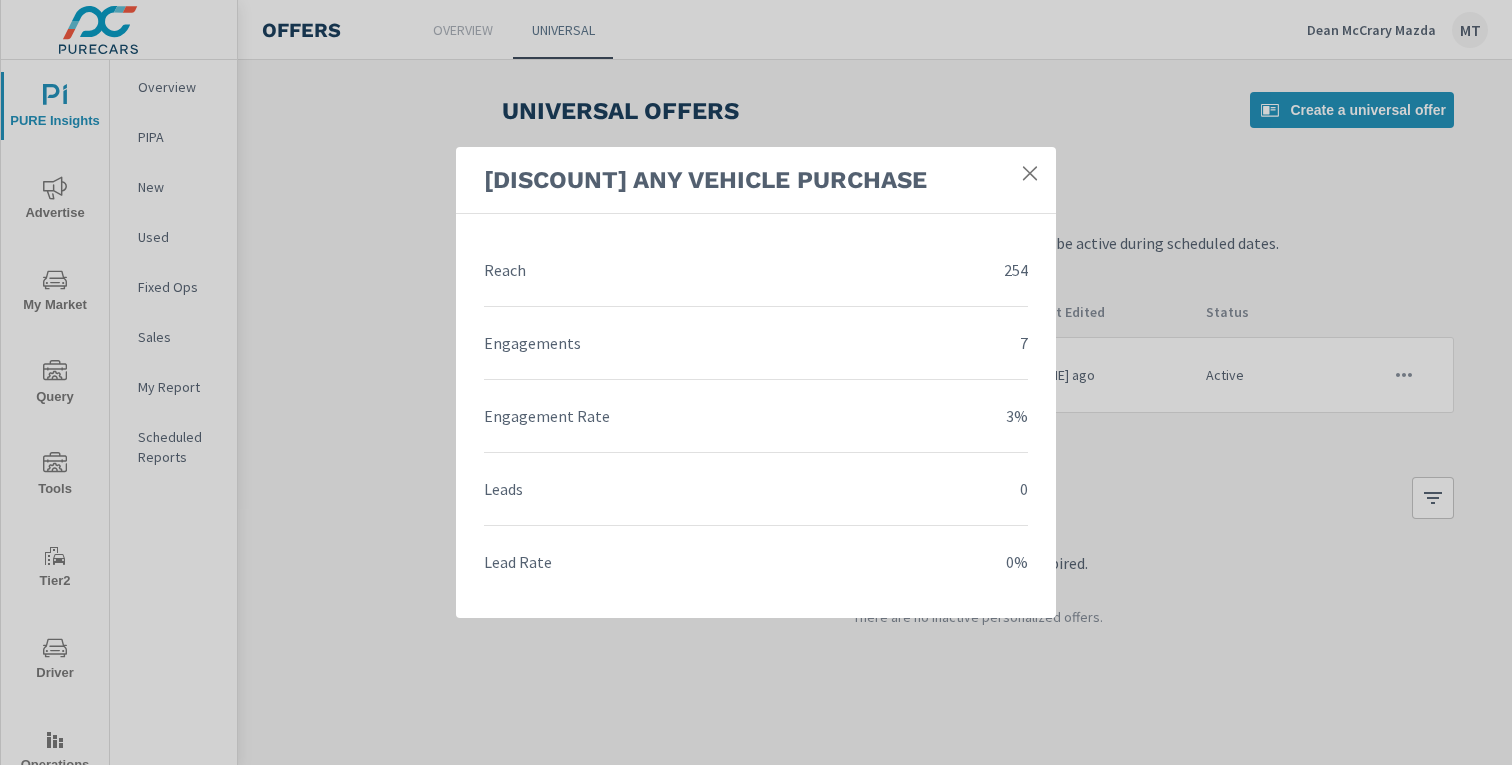 click 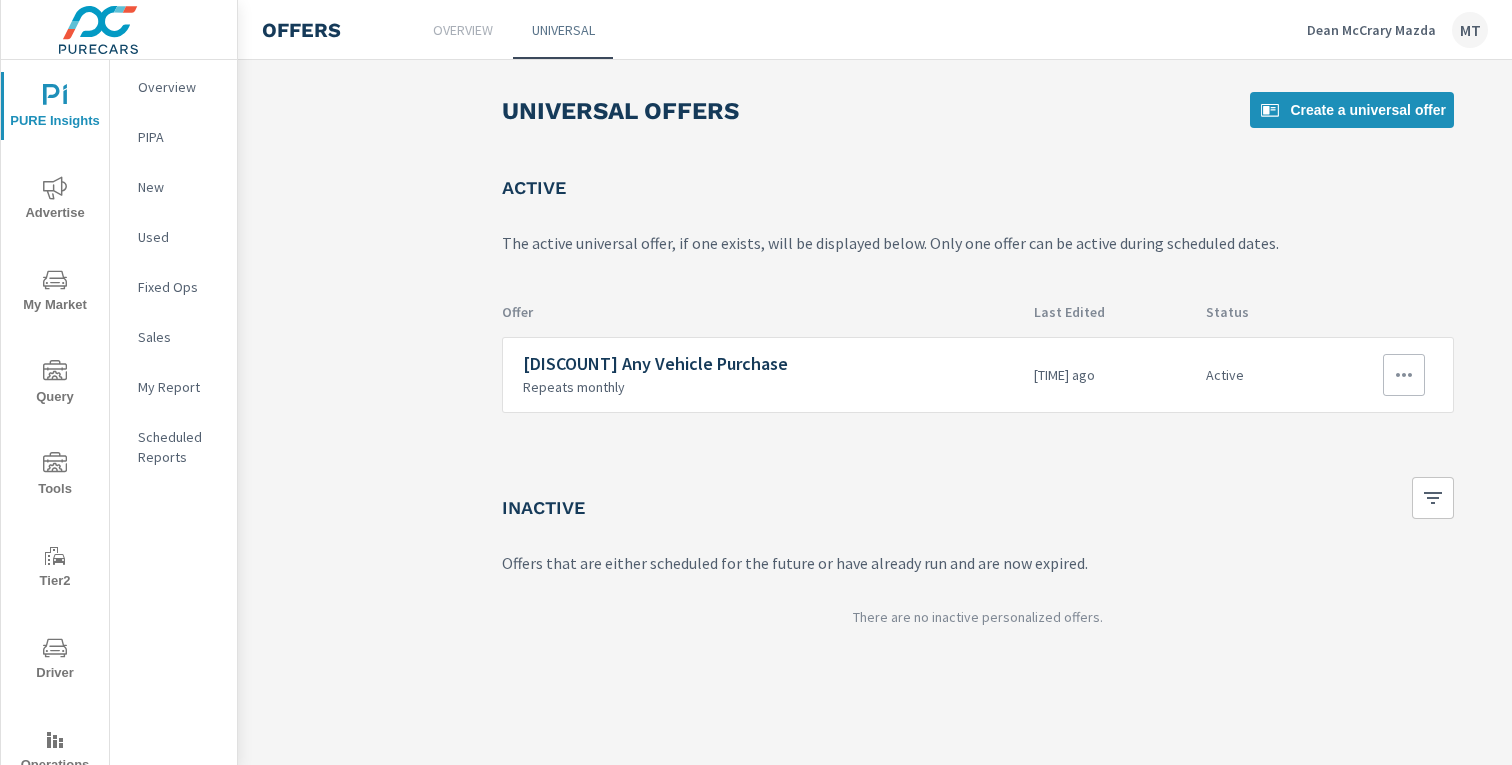 click 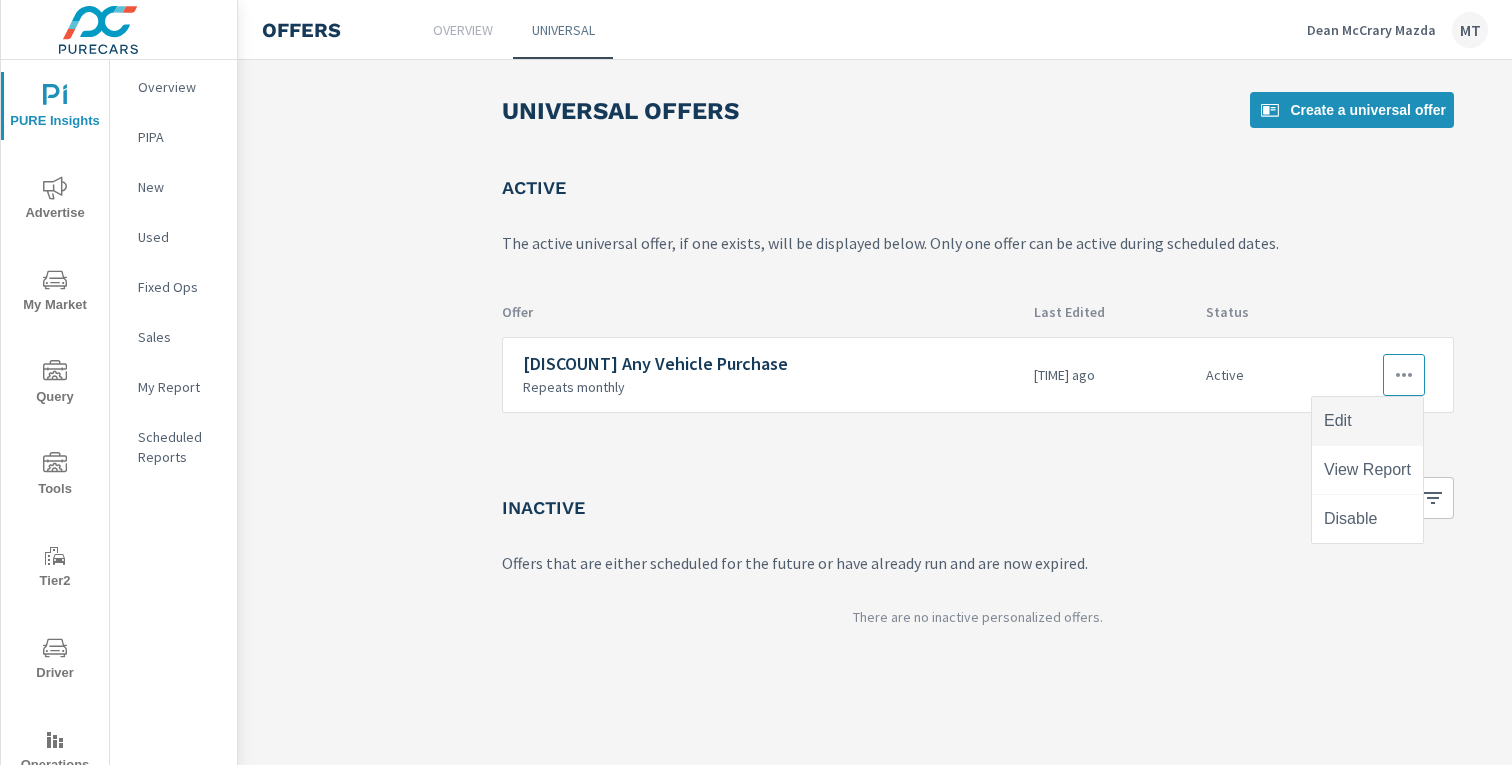 click on "Edit" at bounding box center [1367, 421] 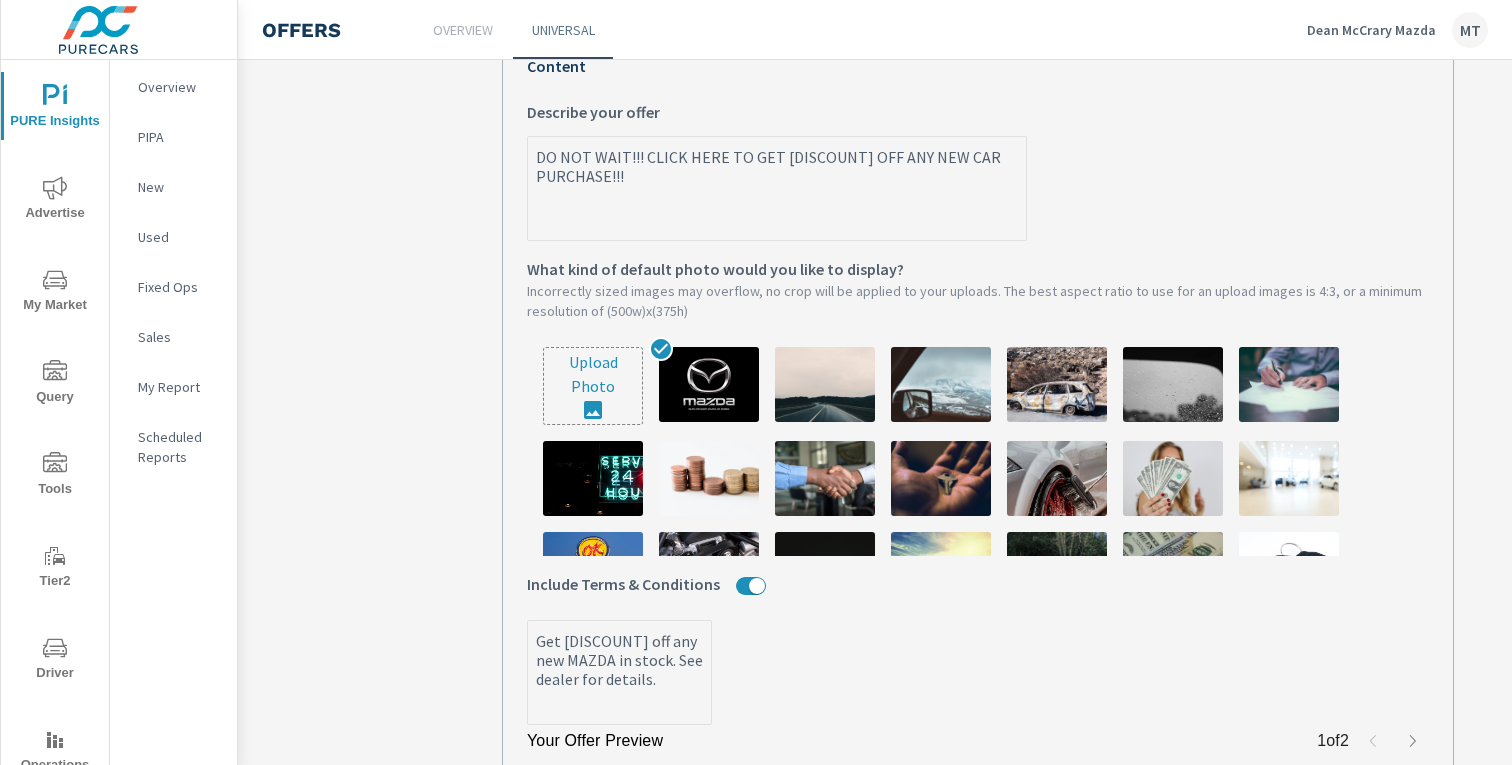 scroll, scrollTop: 562, scrollLeft: 0, axis: vertical 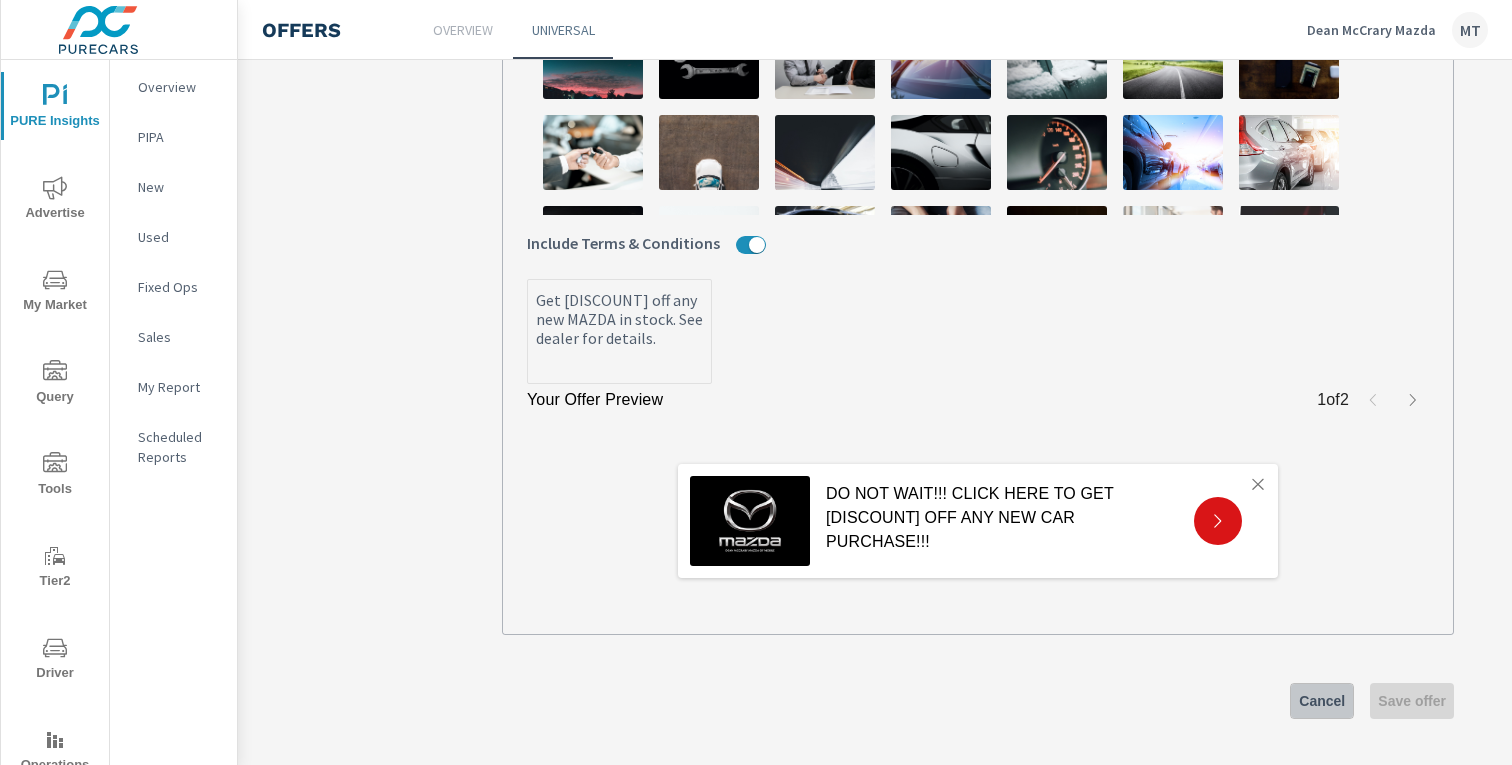 click on "Cancel" at bounding box center (1322, 701) 